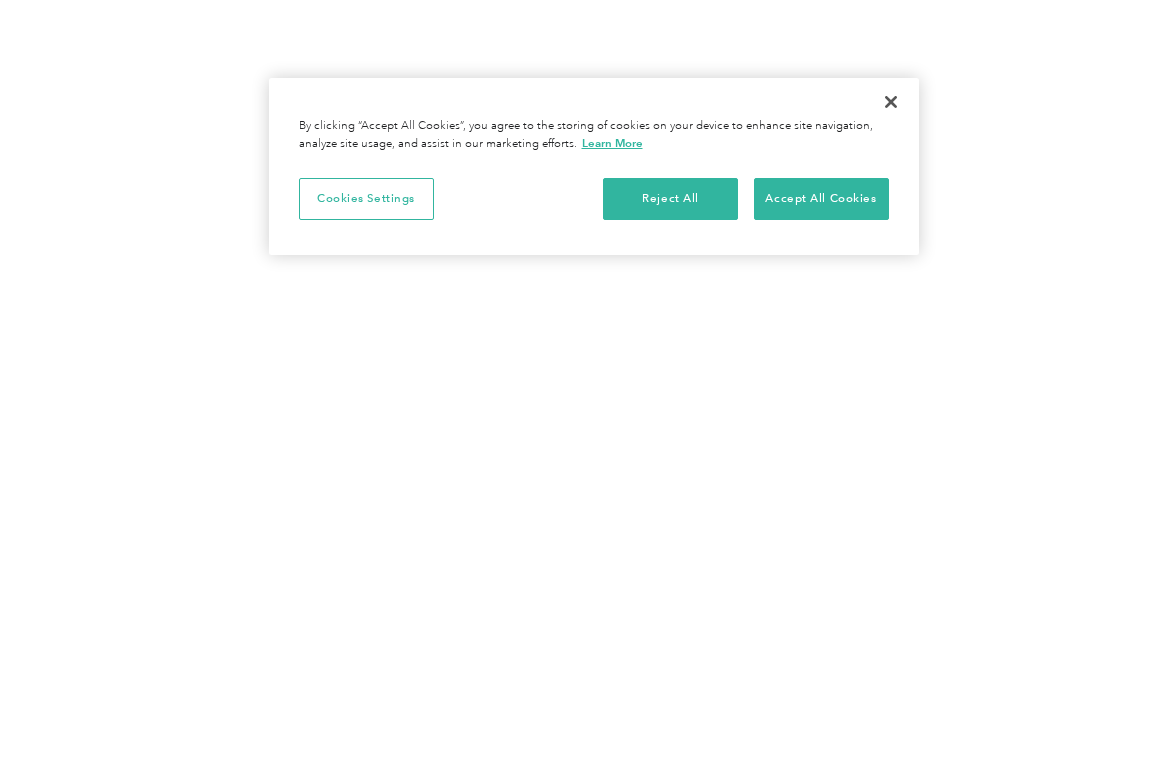scroll, scrollTop: 0, scrollLeft: 0, axis: both 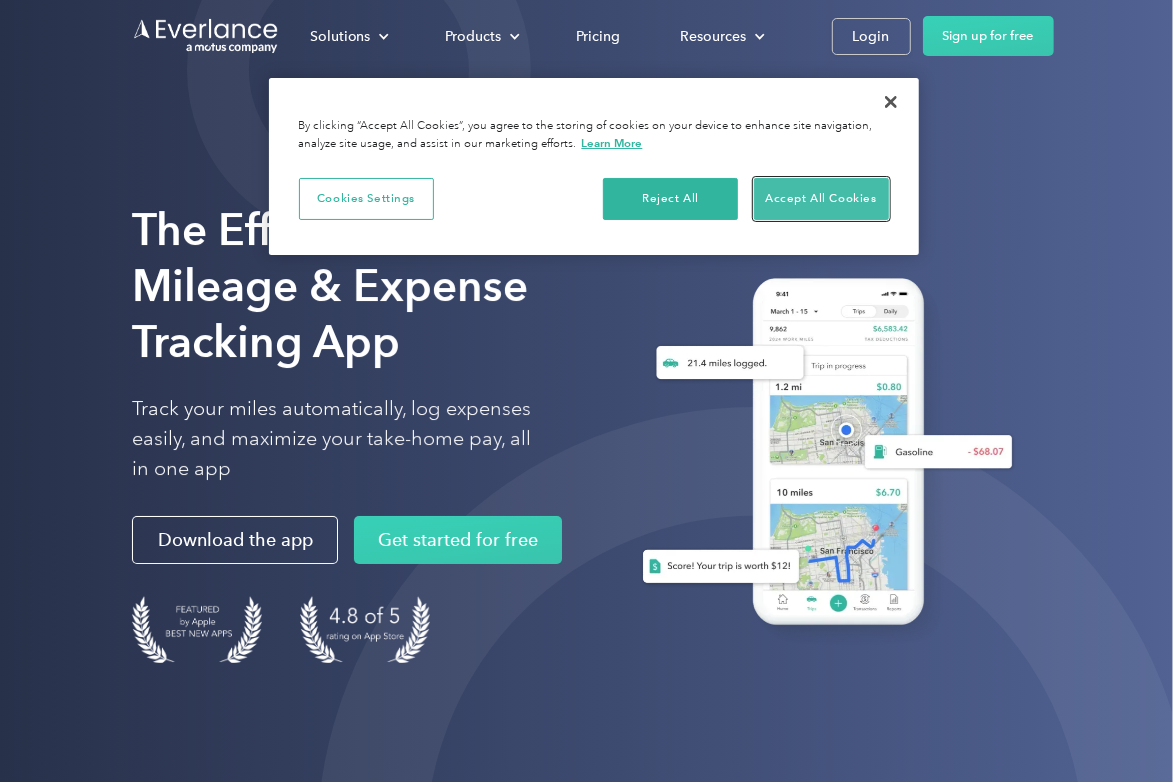 click on "Accept All Cookies" at bounding box center (821, 199) 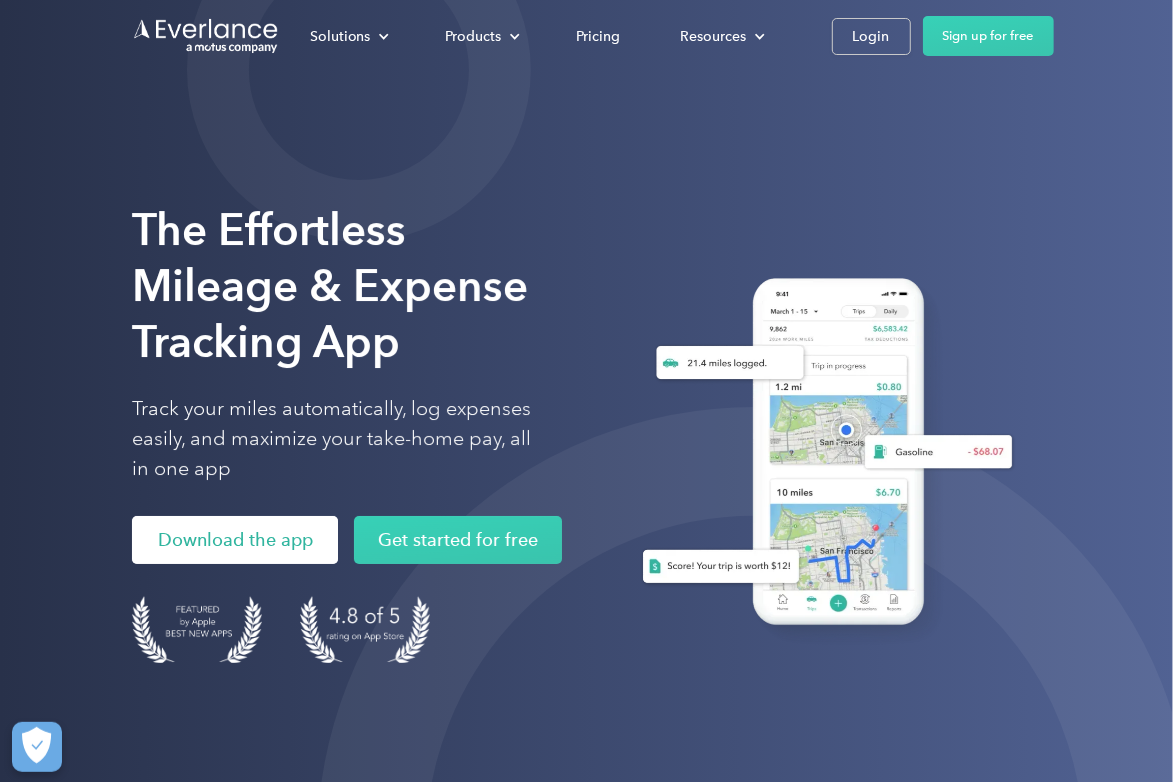 click on "Download the app" at bounding box center (235, 540) 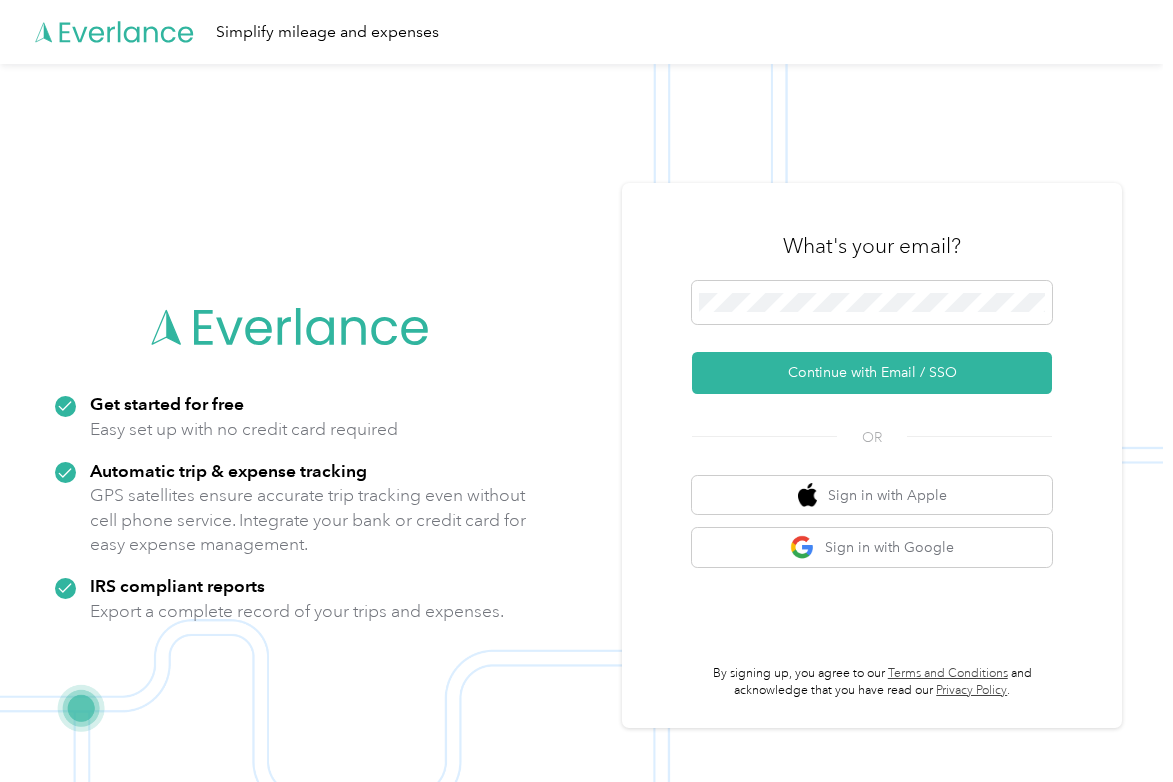 scroll, scrollTop: 0, scrollLeft: 0, axis: both 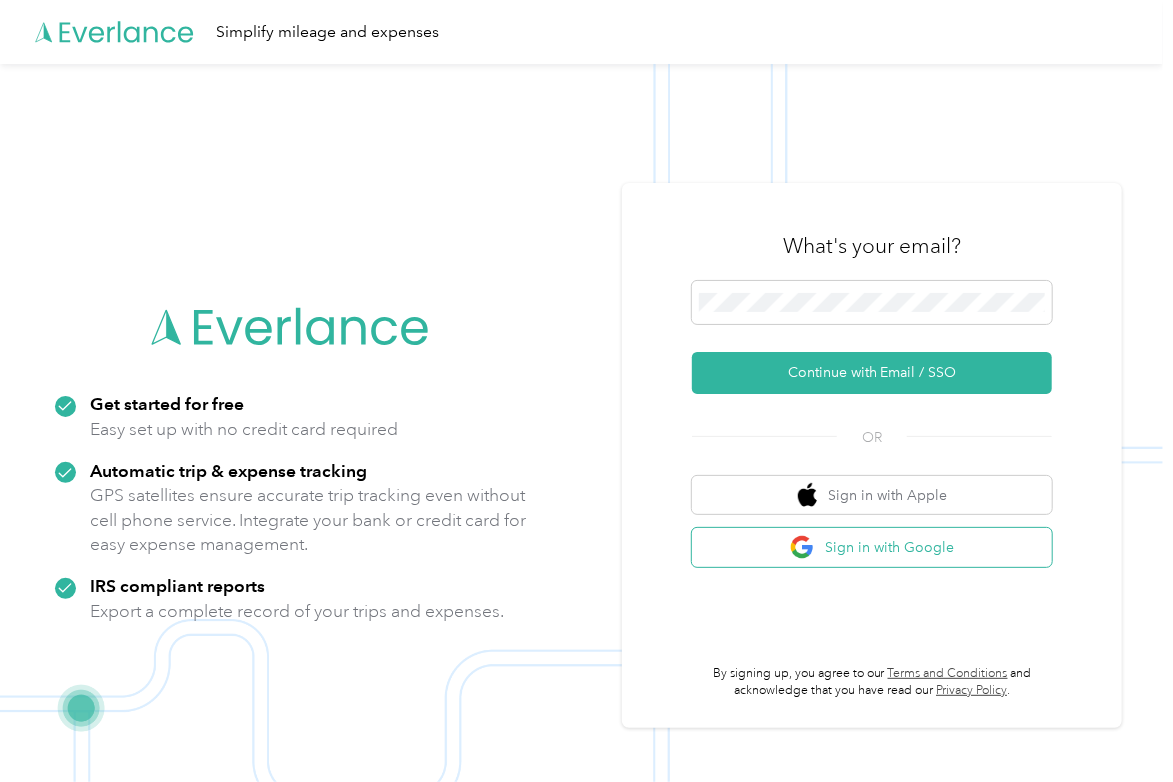 click on "Sign in with Google" at bounding box center [872, 547] 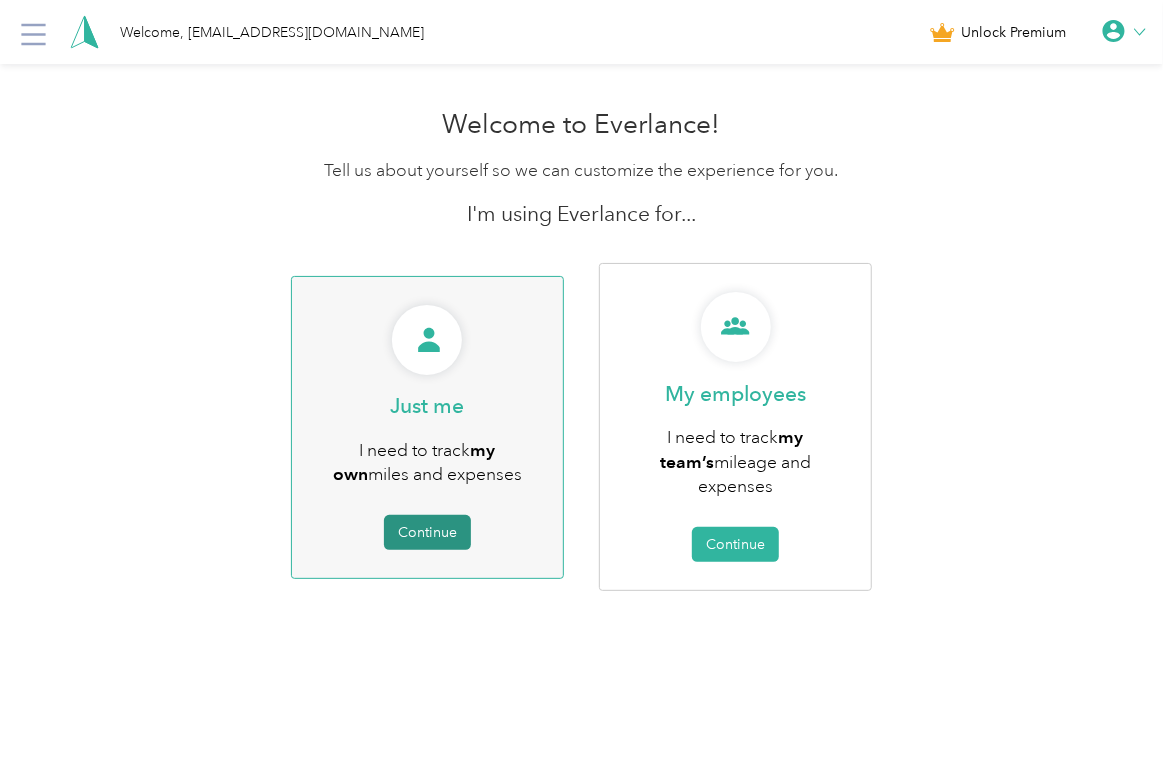 click on "Continue" at bounding box center (427, 532) 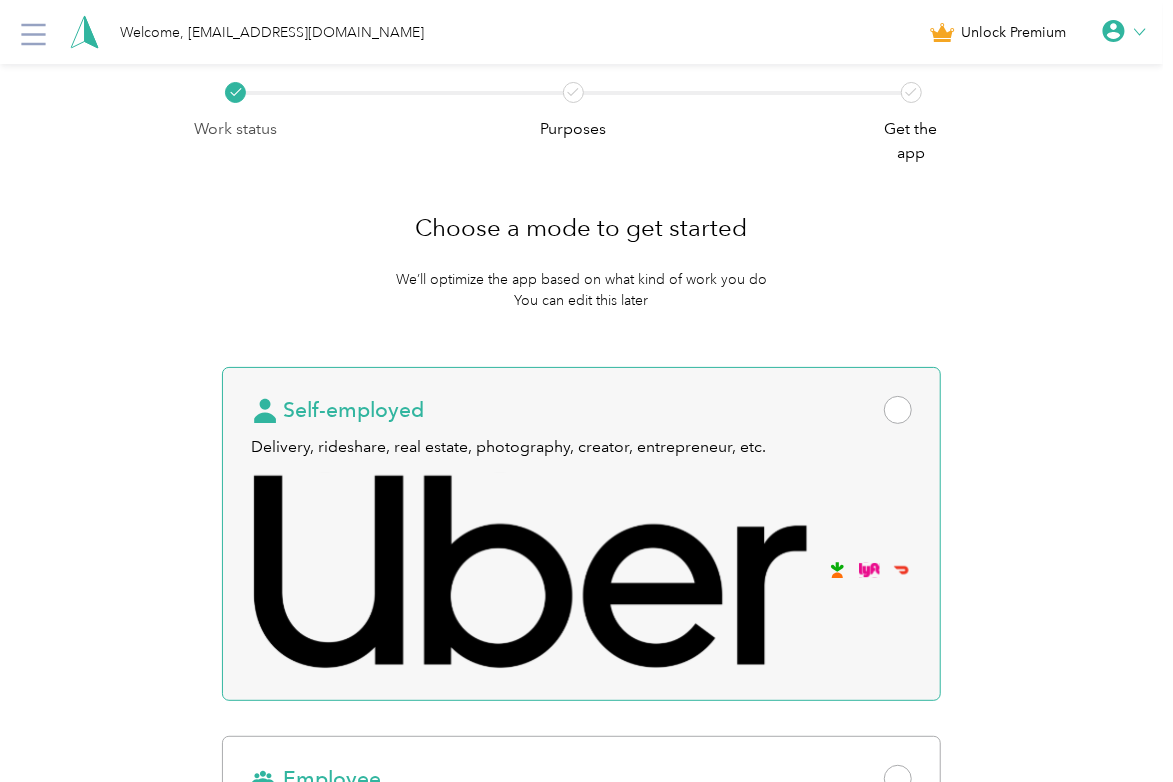click at bounding box center (898, 410) 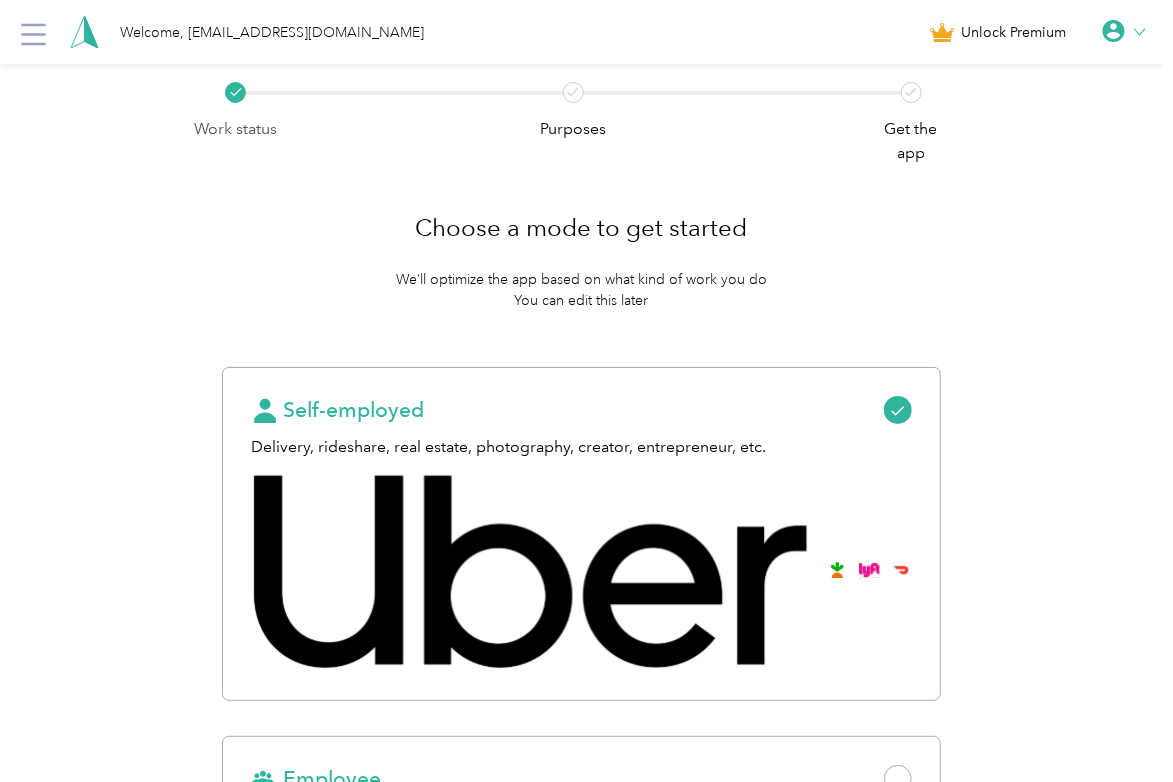scroll, scrollTop: 329, scrollLeft: 0, axis: vertical 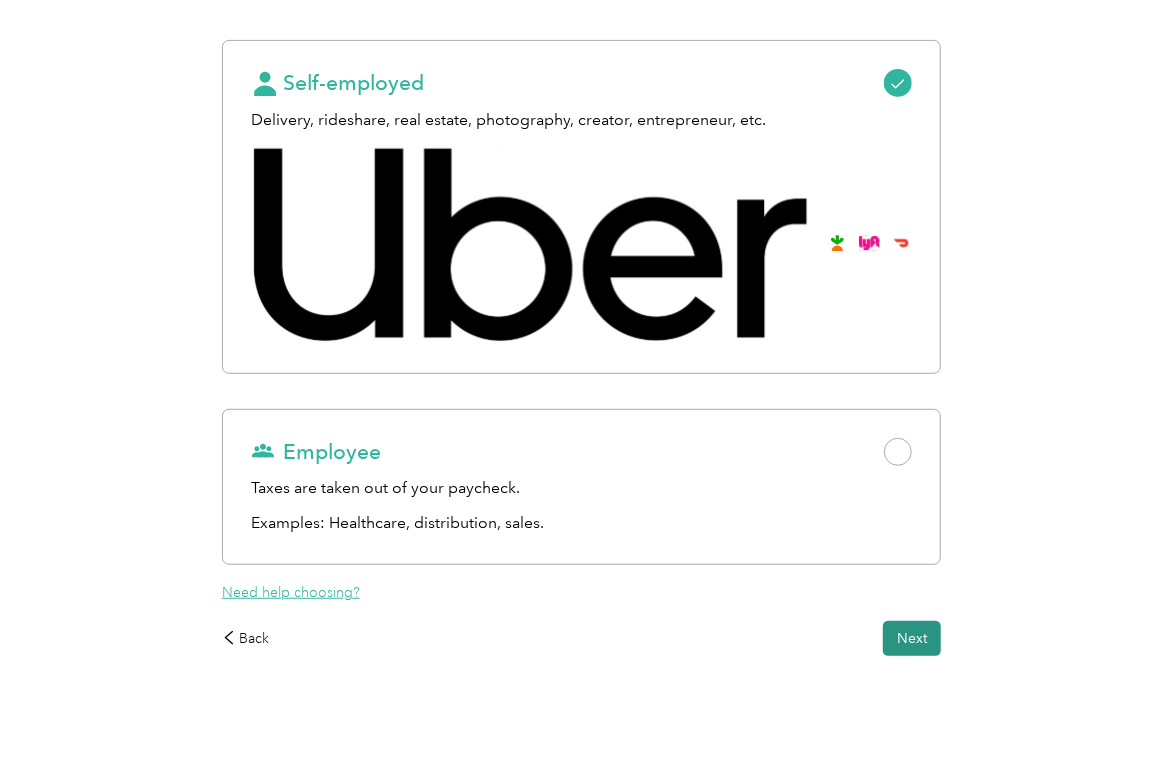 click on "Next" at bounding box center (912, 638) 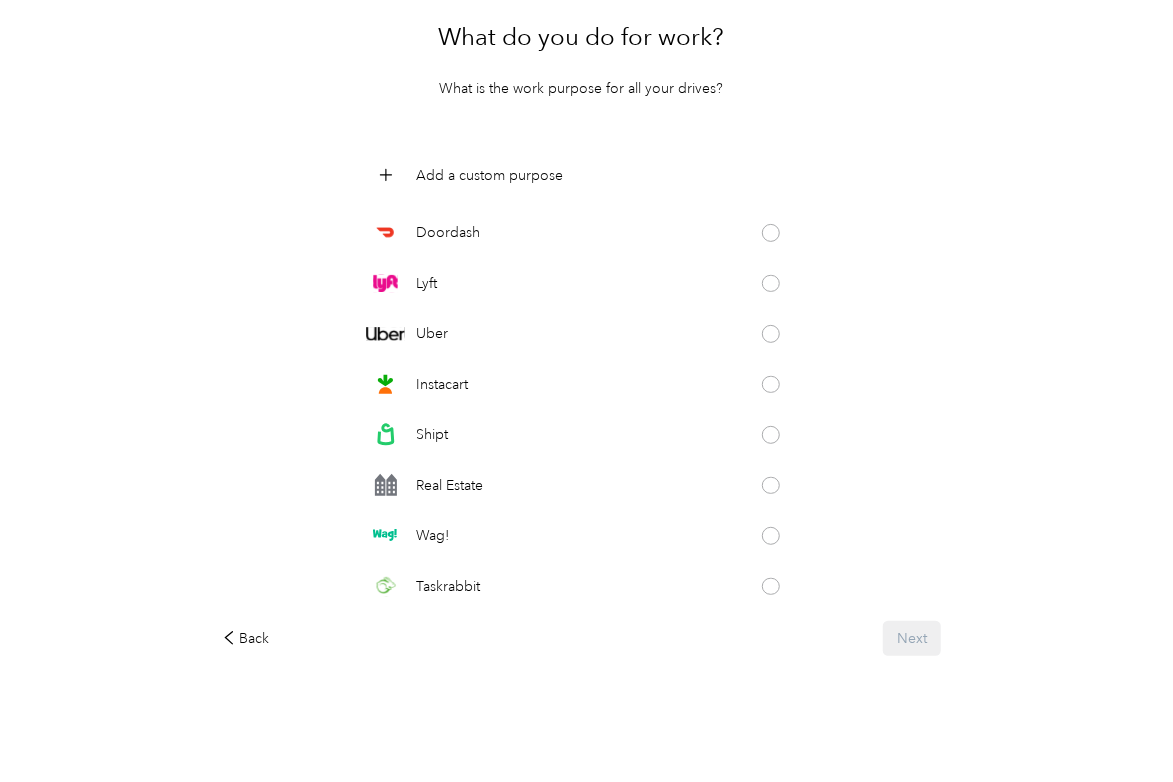 scroll, scrollTop: 0, scrollLeft: 0, axis: both 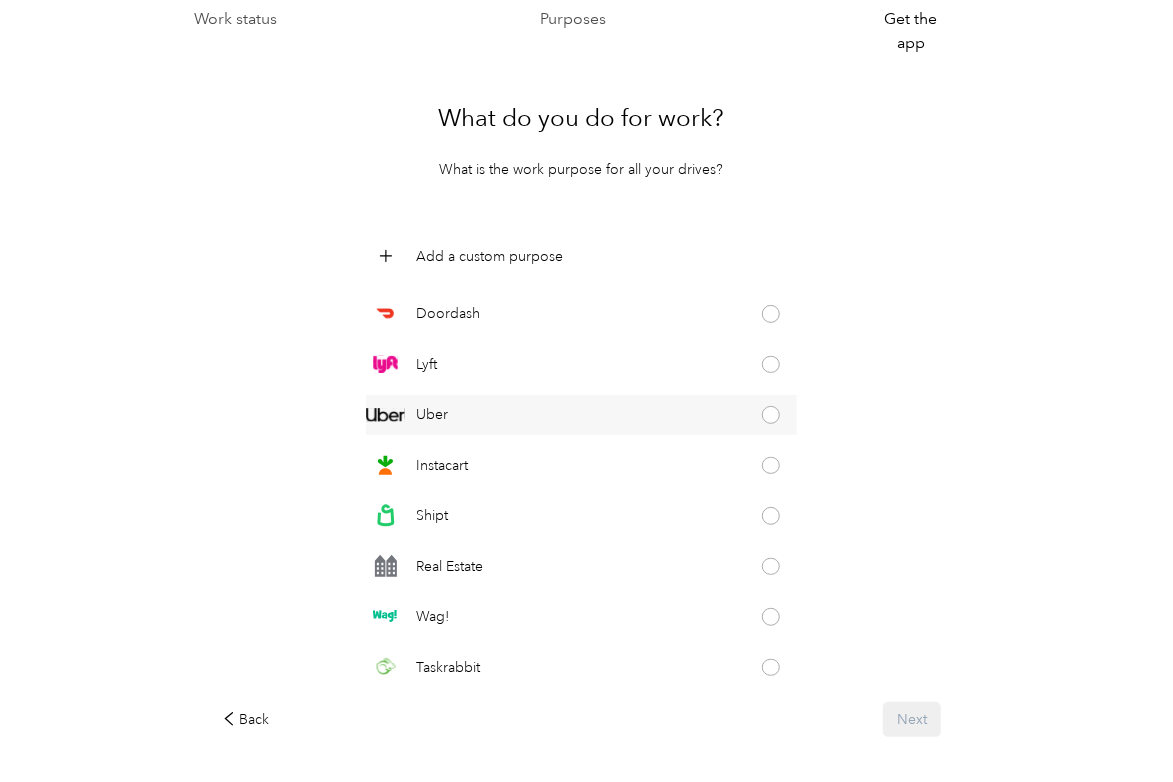 click at bounding box center (771, 415) 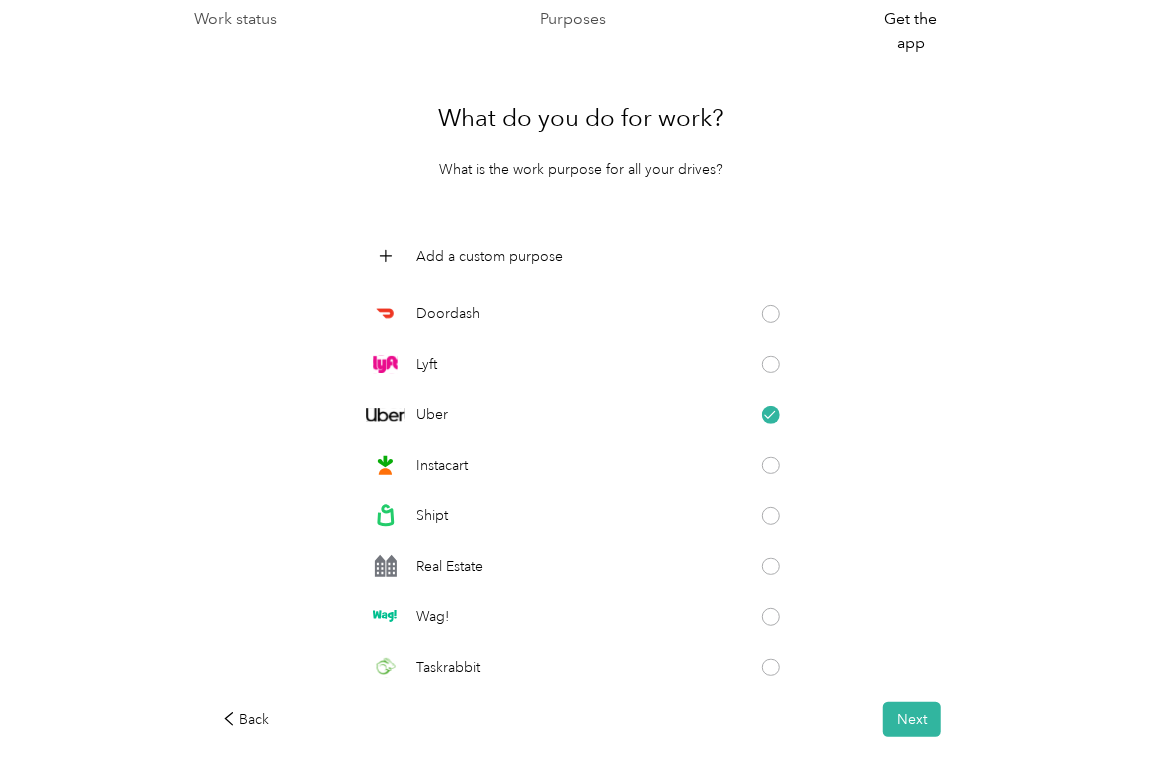 scroll, scrollTop: 191, scrollLeft: 0, axis: vertical 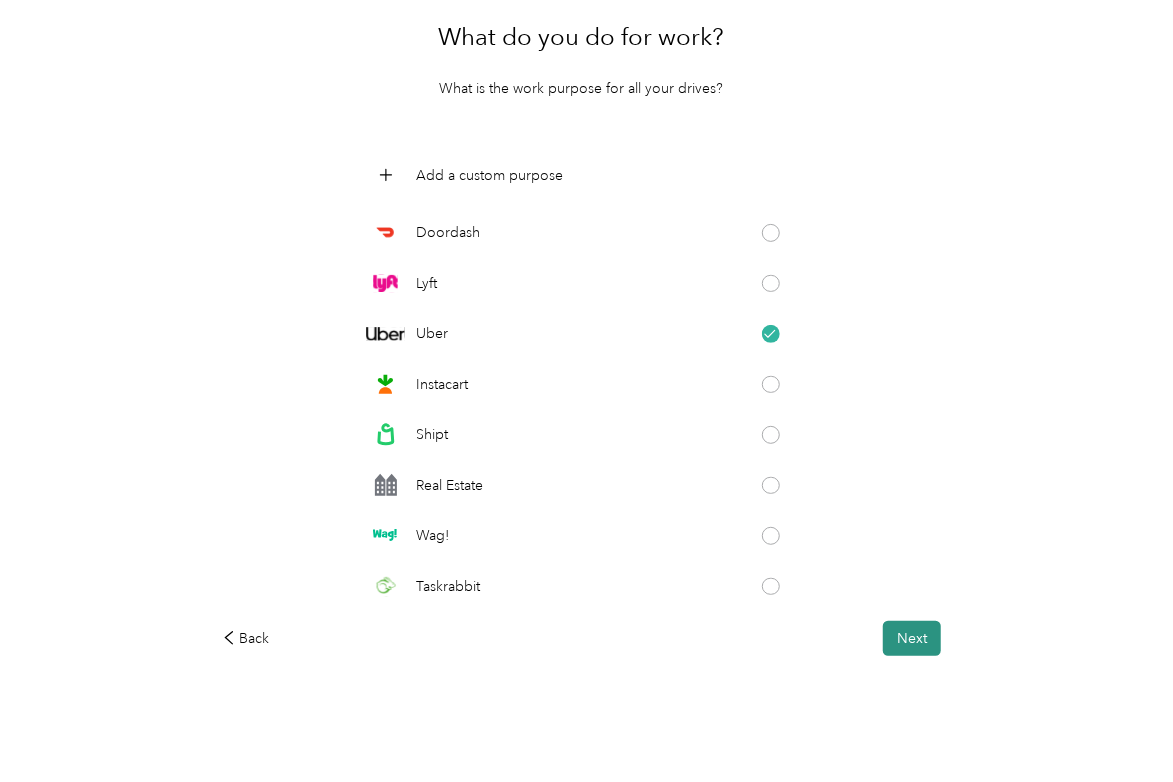 click on "Next" at bounding box center (912, 638) 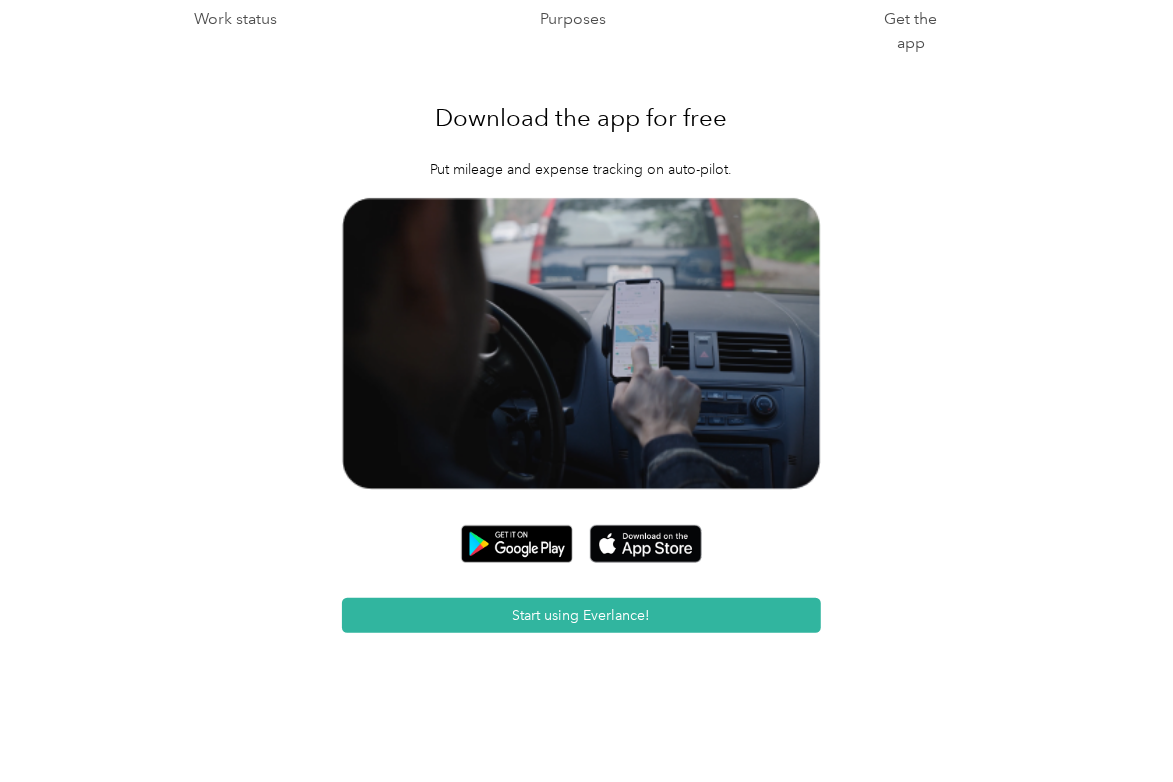 scroll, scrollTop: 124, scrollLeft: 0, axis: vertical 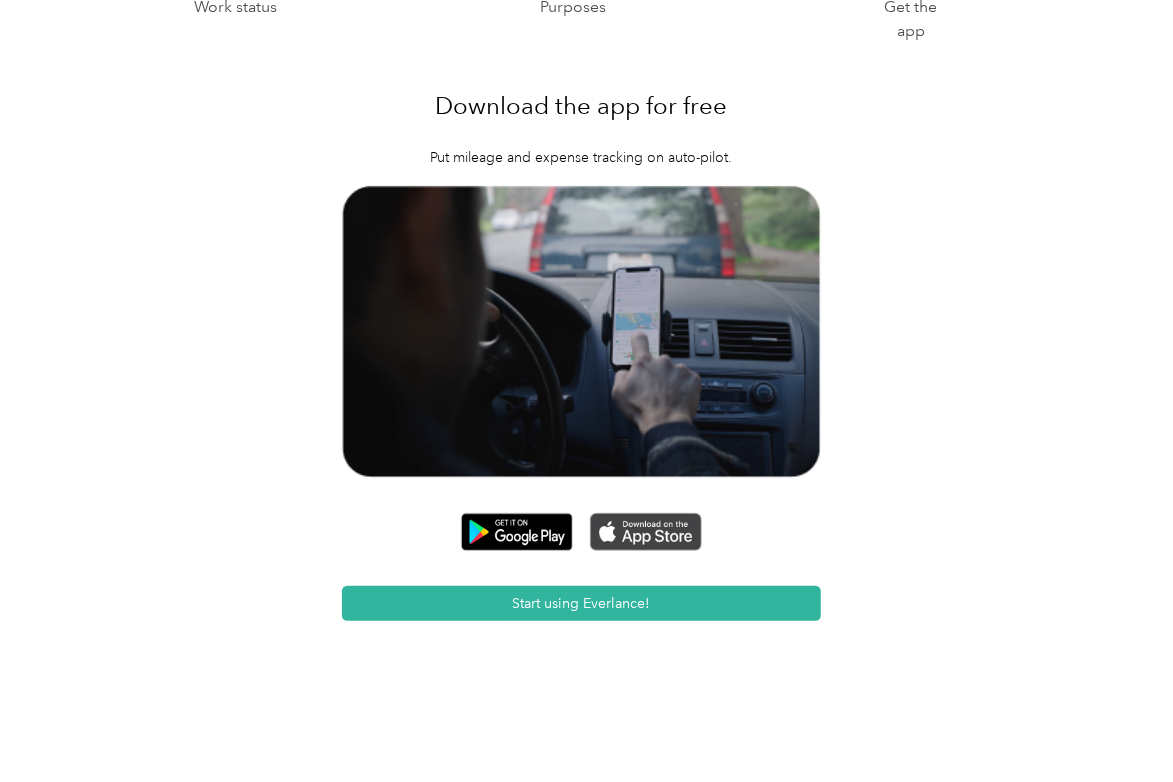click at bounding box center (646, 532) 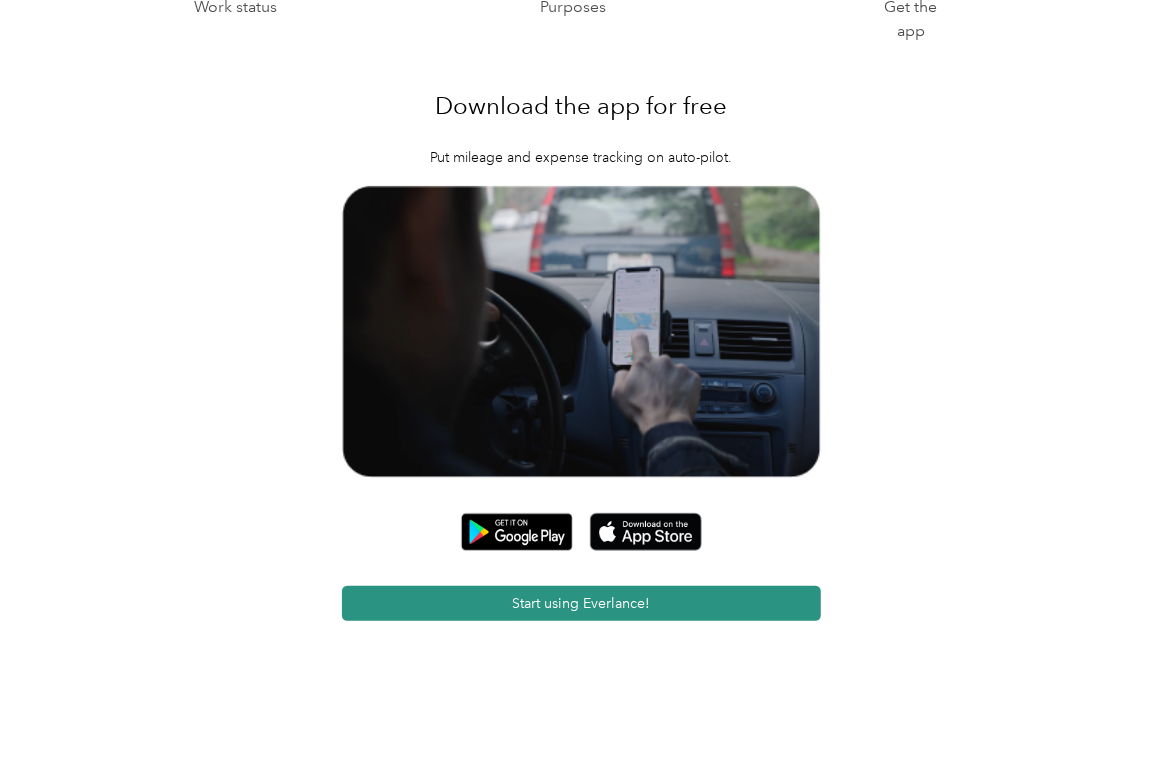 click on "Start using Everlance!" at bounding box center (582, 603) 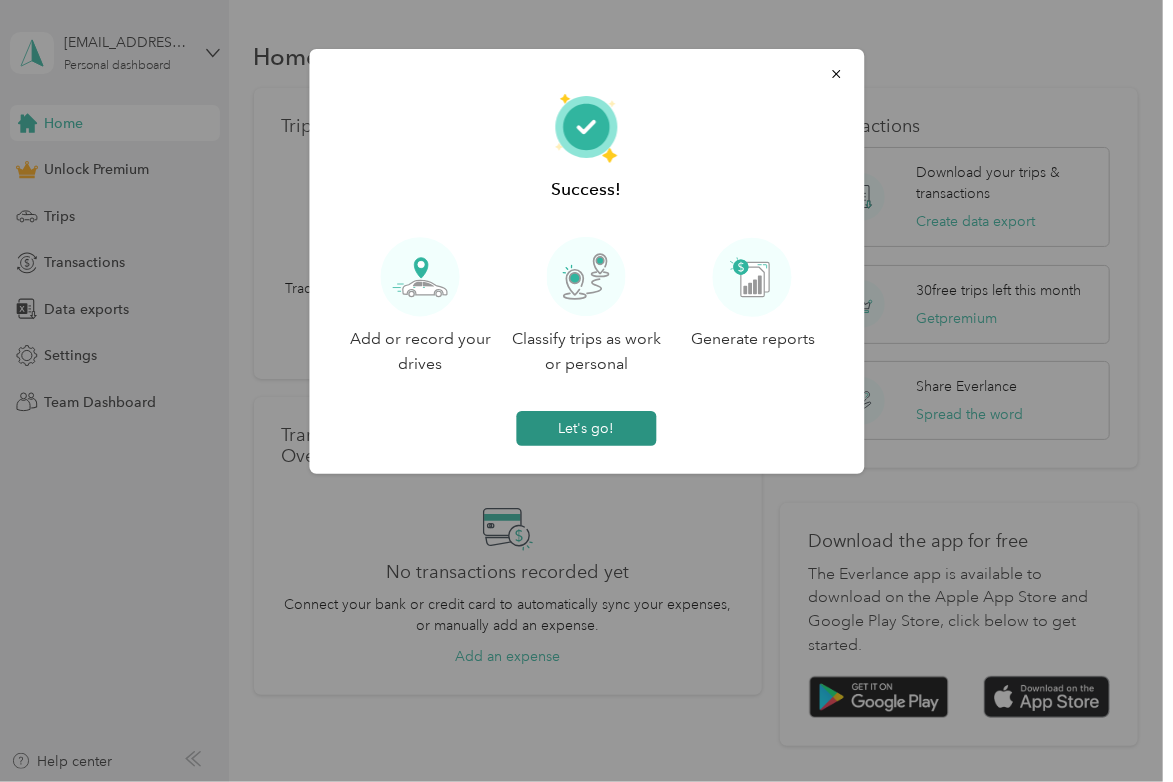 click on "Let's go!" at bounding box center [587, 428] 